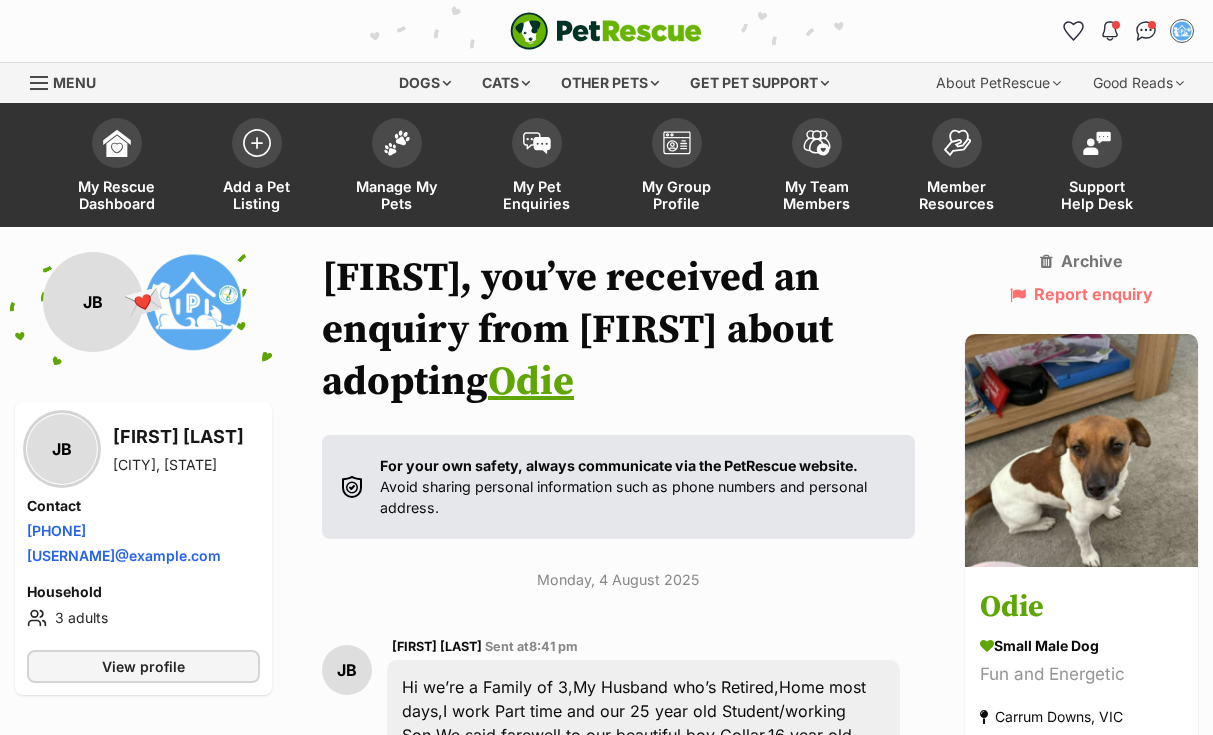 scroll, scrollTop: 412, scrollLeft: 0, axis: vertical 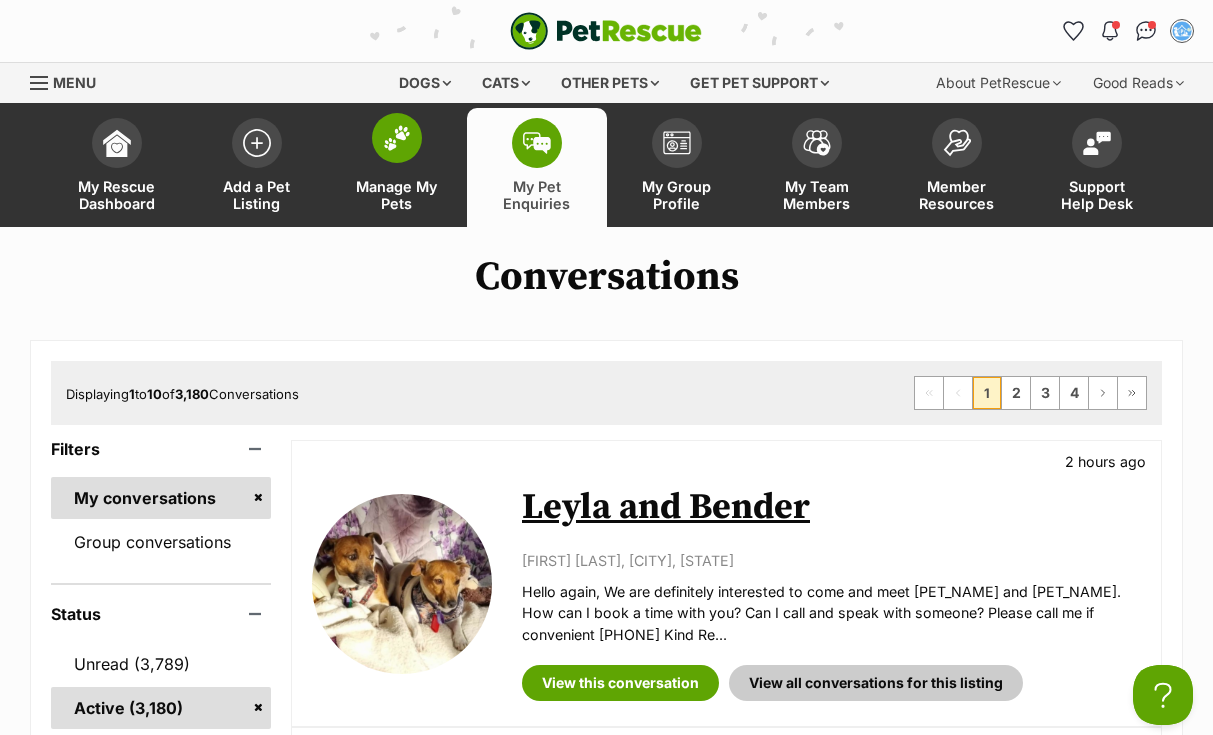 click at bounding box center [397, 138] 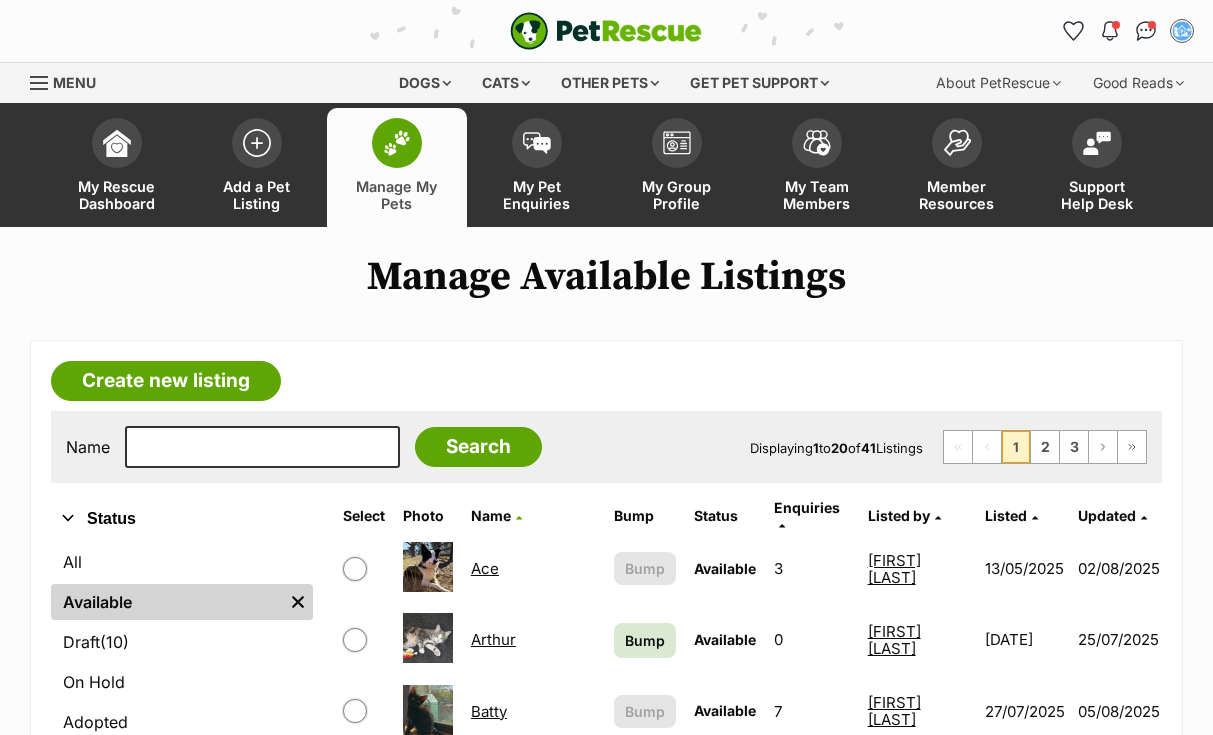 scroll, scrollTop: 0, scrollLeft: 0, axis: both 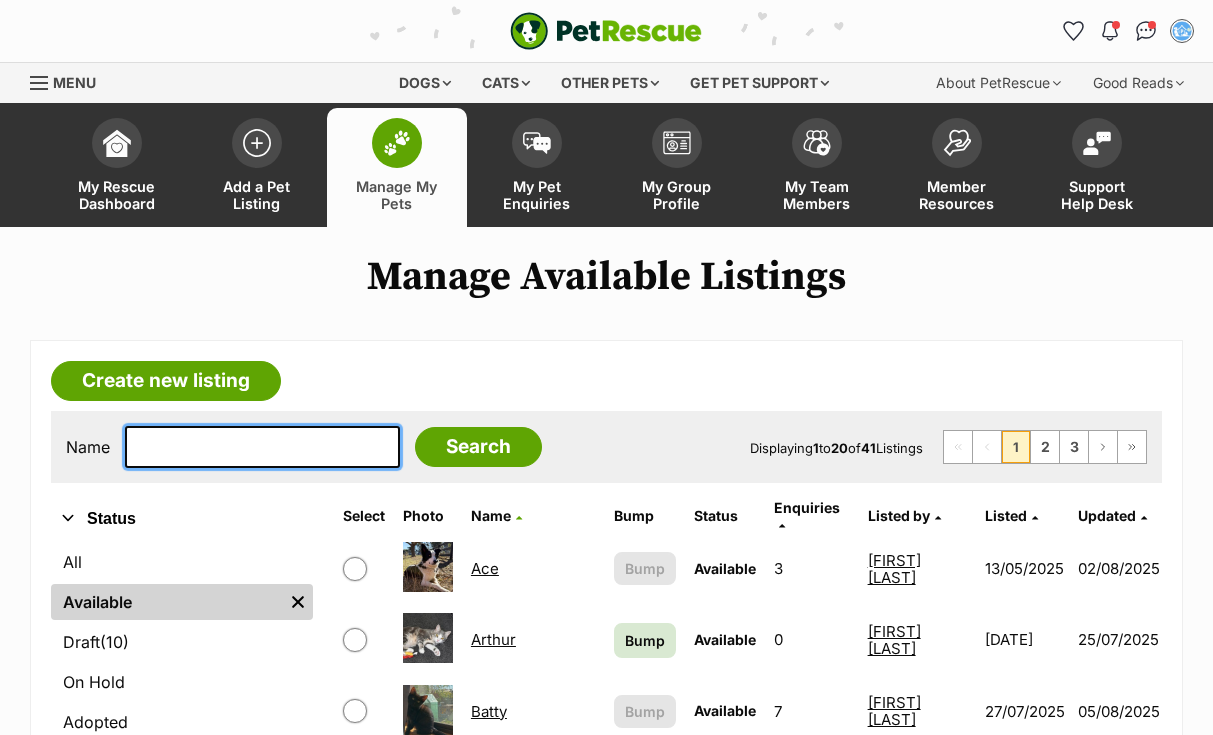 click at bounding box center (262, 447) 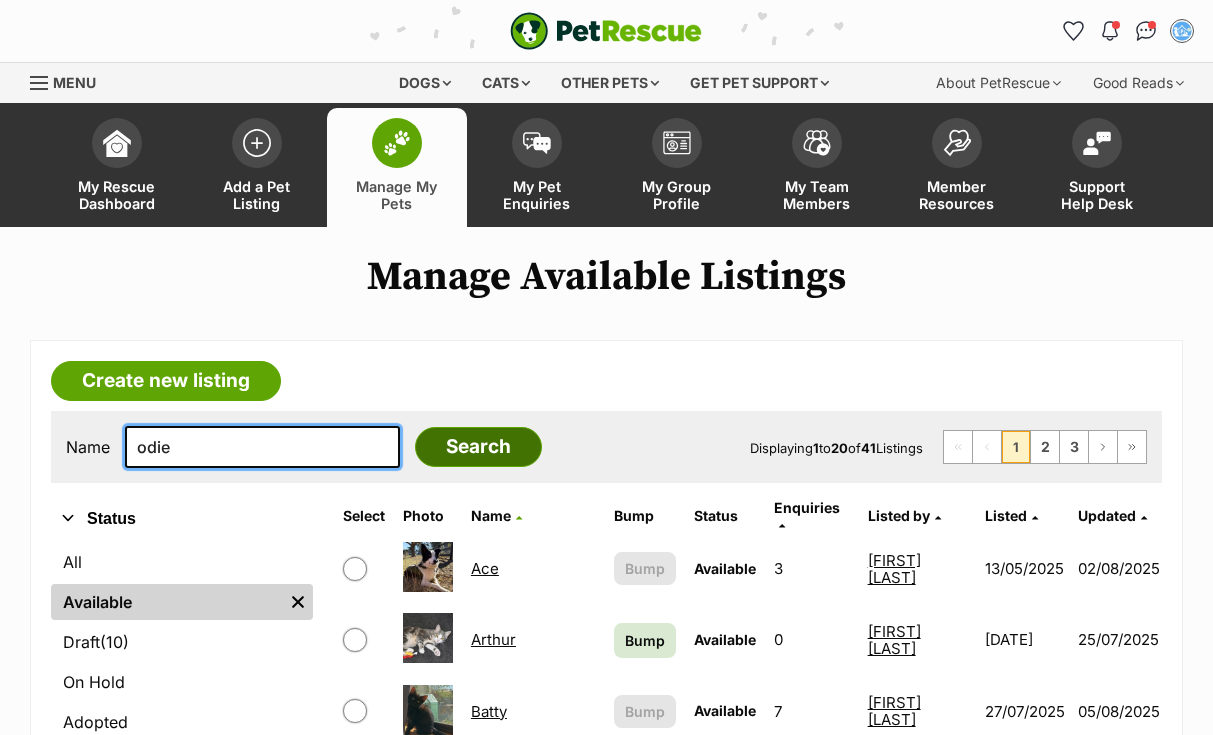 type on "odie" 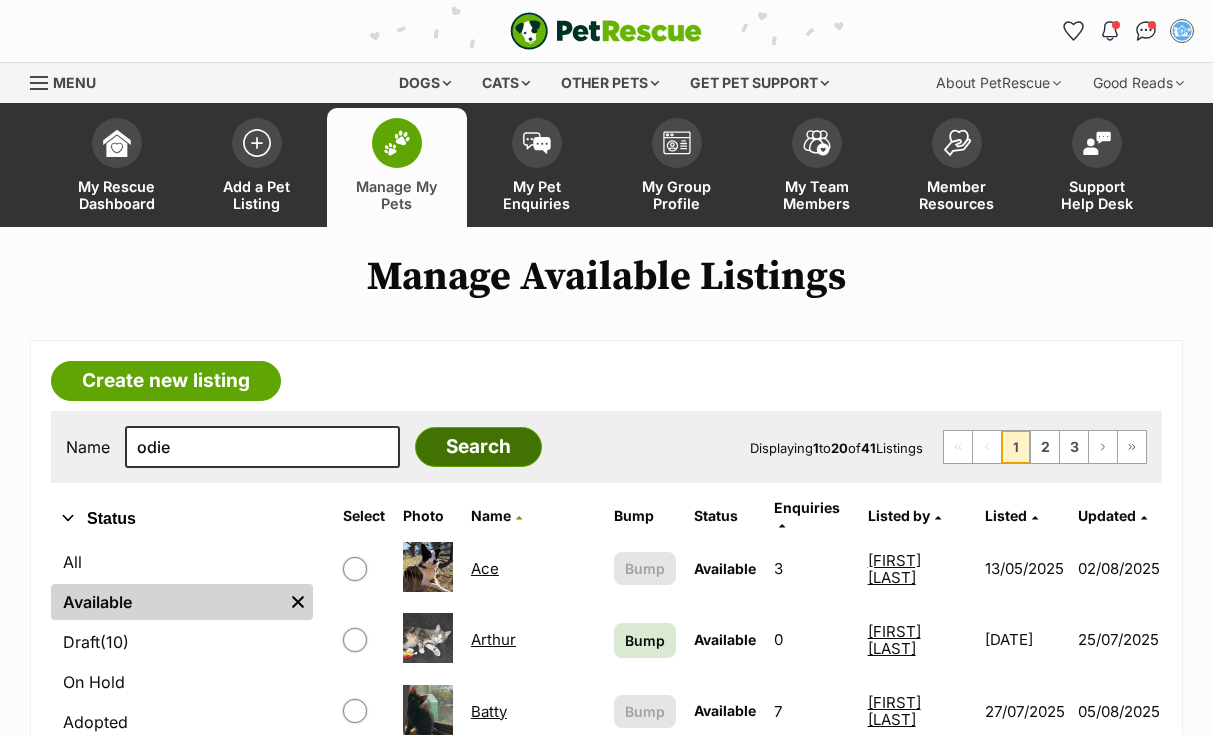 click on "Search" at bounding box center [478, 447] 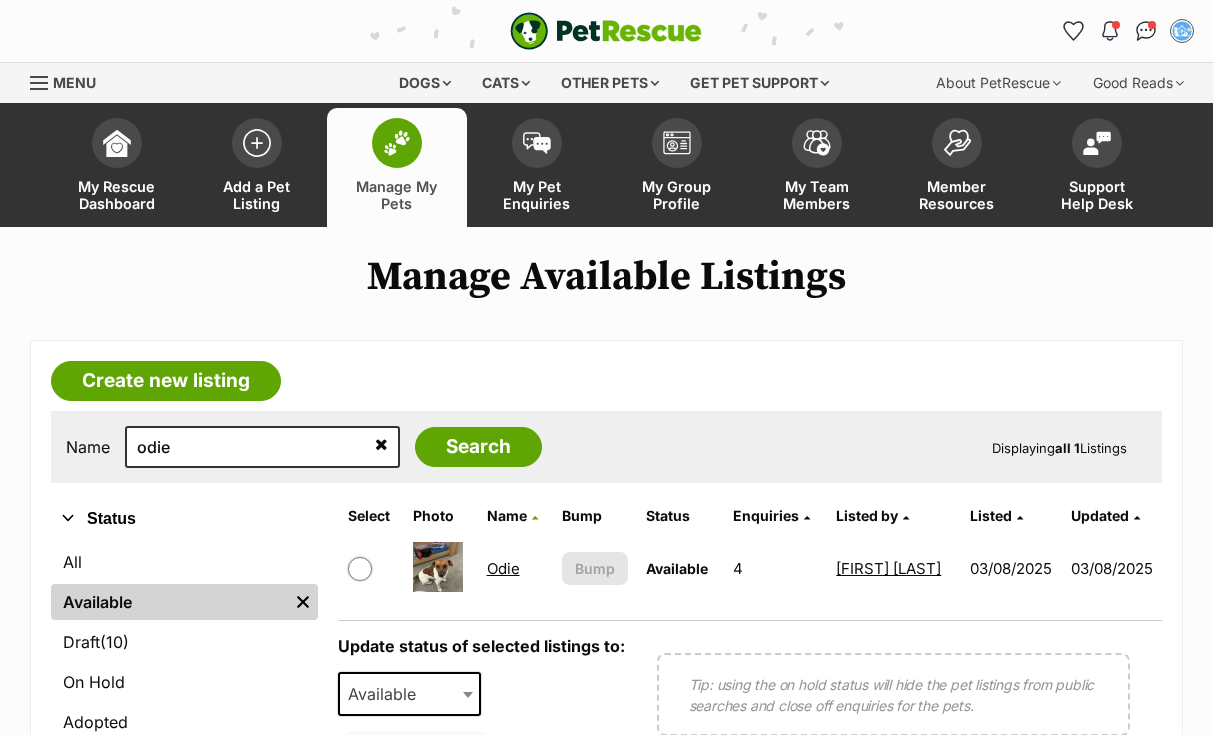 scroll, scrollTop: 0, scrollLeft: 0, axis: both 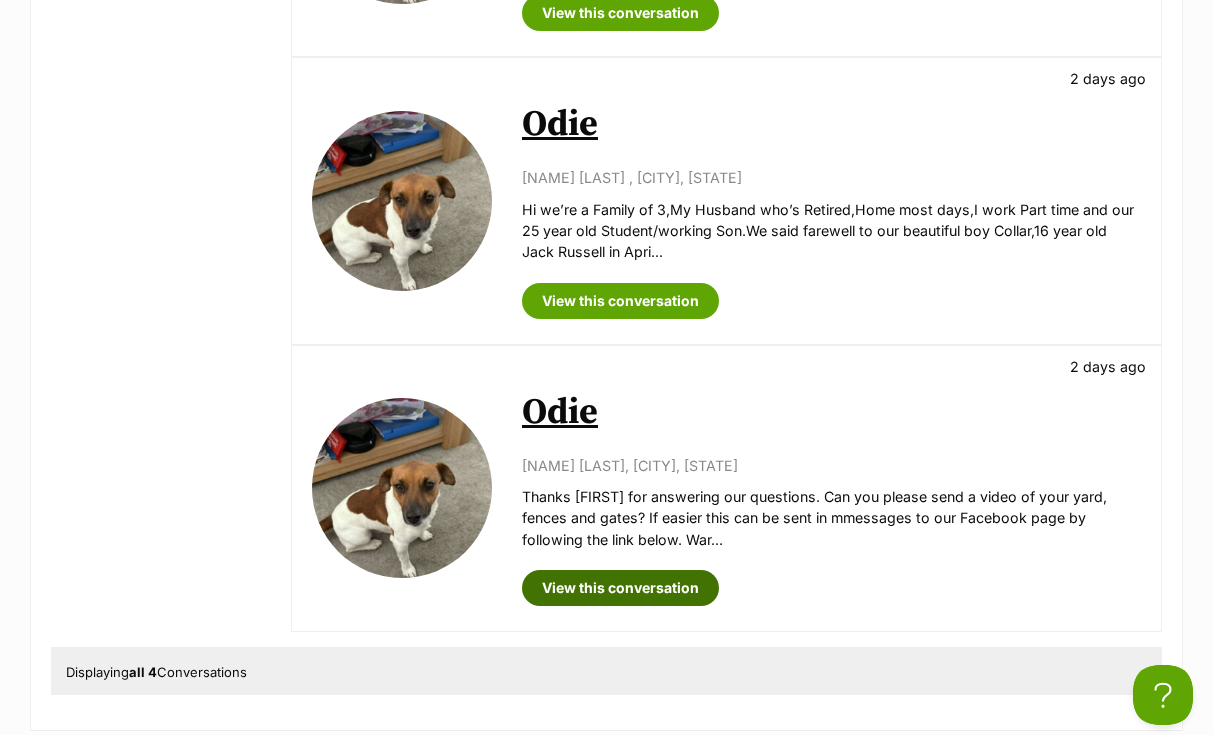 click on "View this conversation" at bounding box center (620, 588) 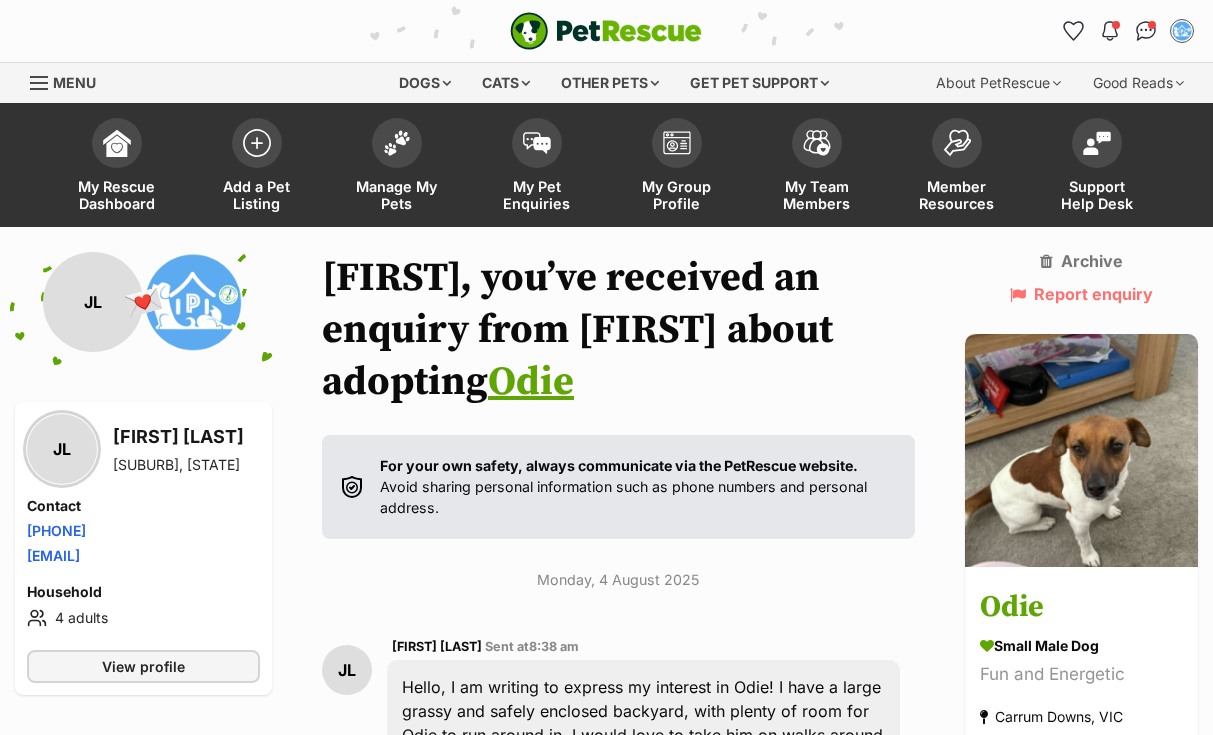scroll, scrollTop: 0, scrollLeft: 0, axis: both 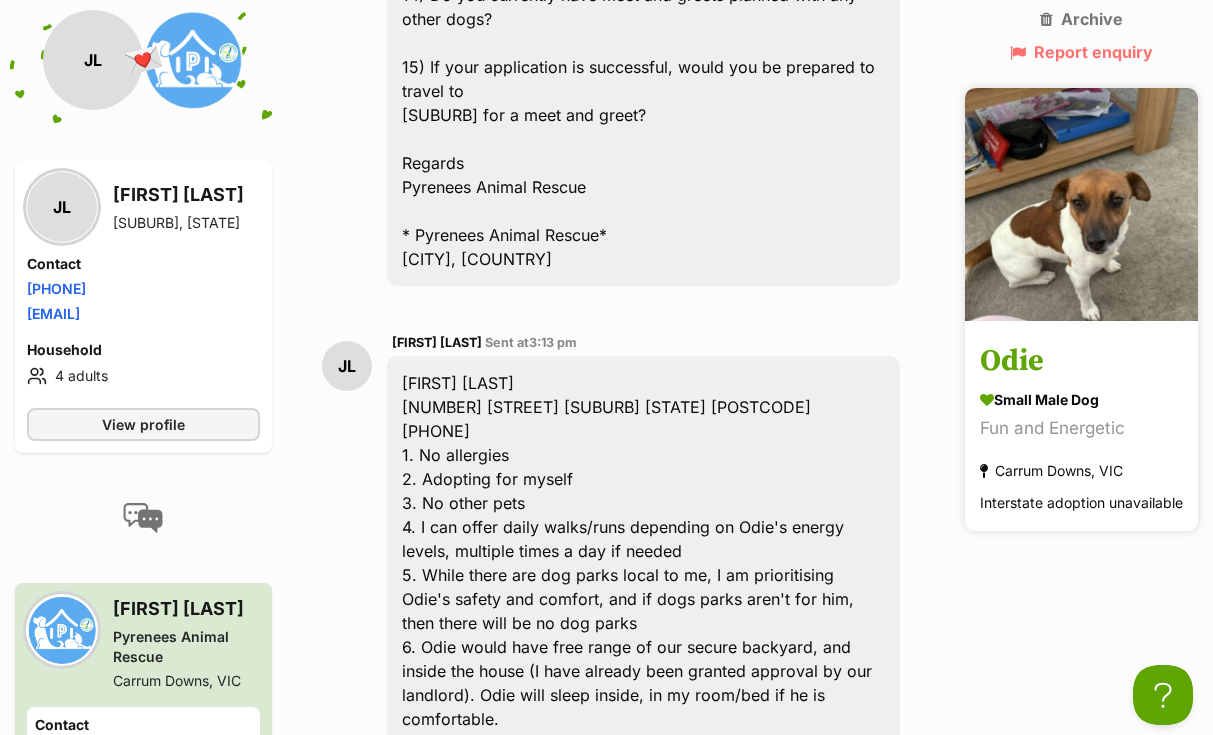 click on "Odie" at bounding box center (1081, 361) 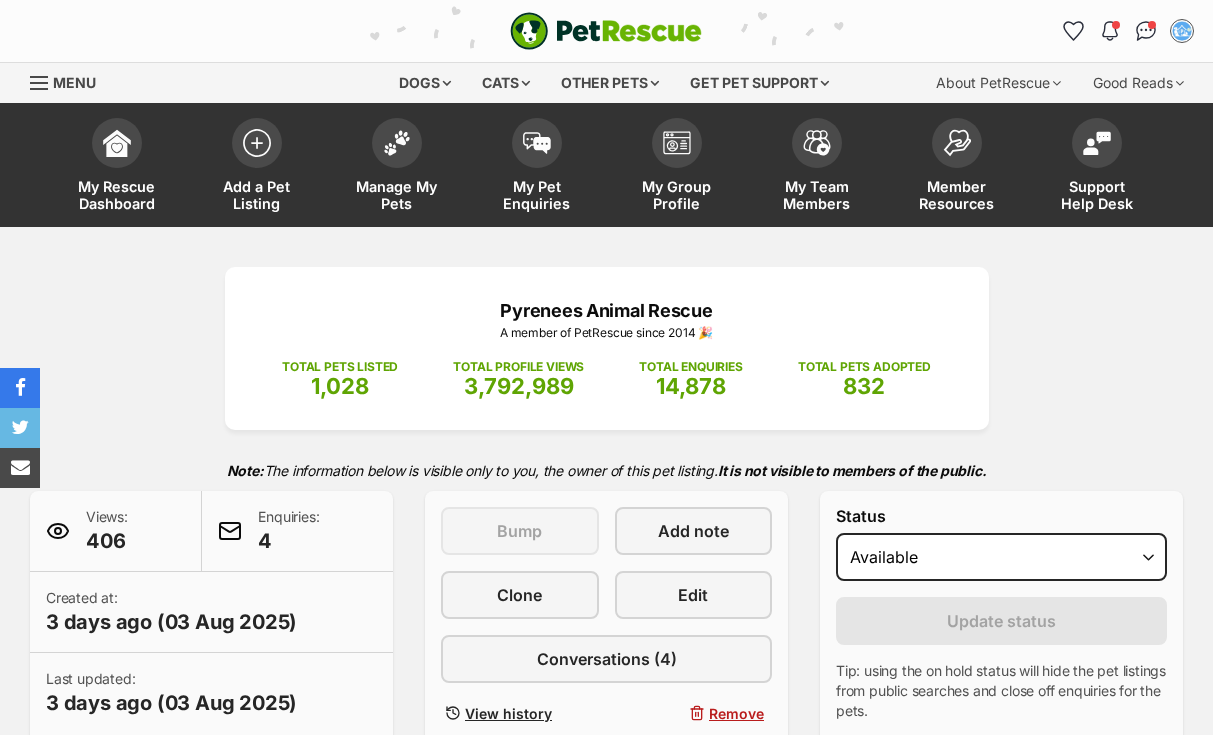 scroll, scrollTop: 0, scrollLeft: 0, axis: both 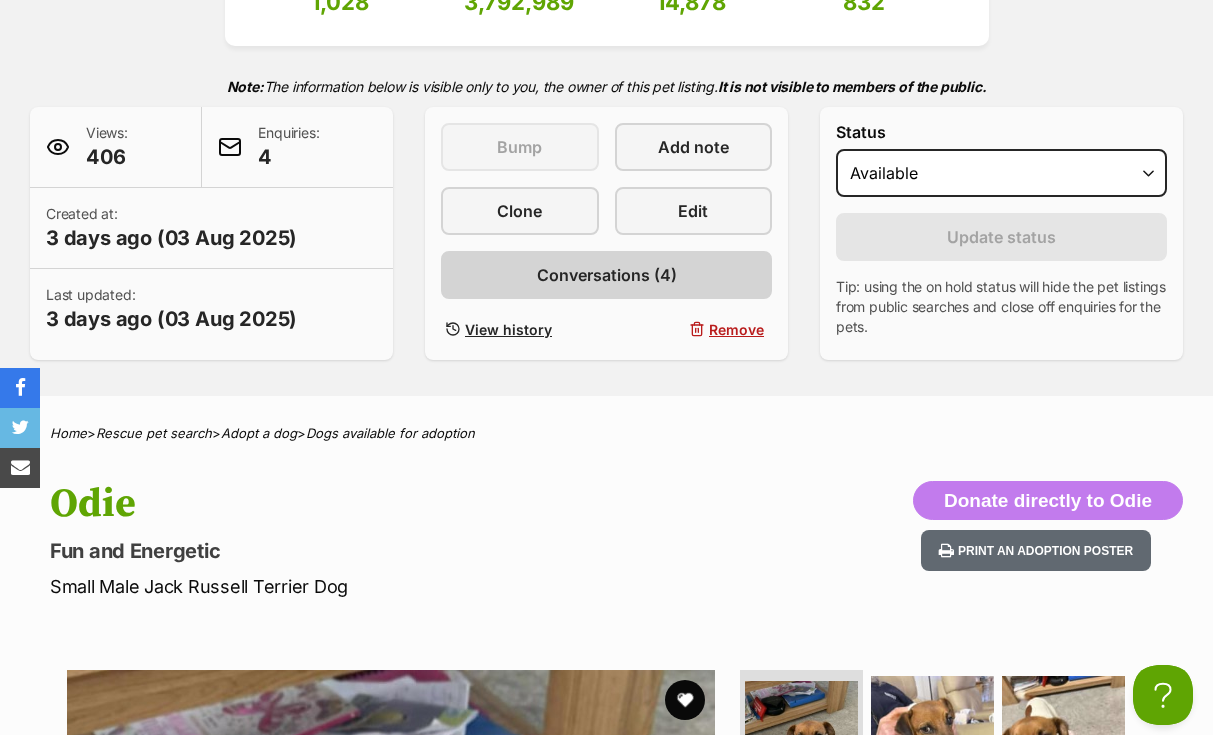 click on "Conversations (4)" at bounding box center [607, 275] 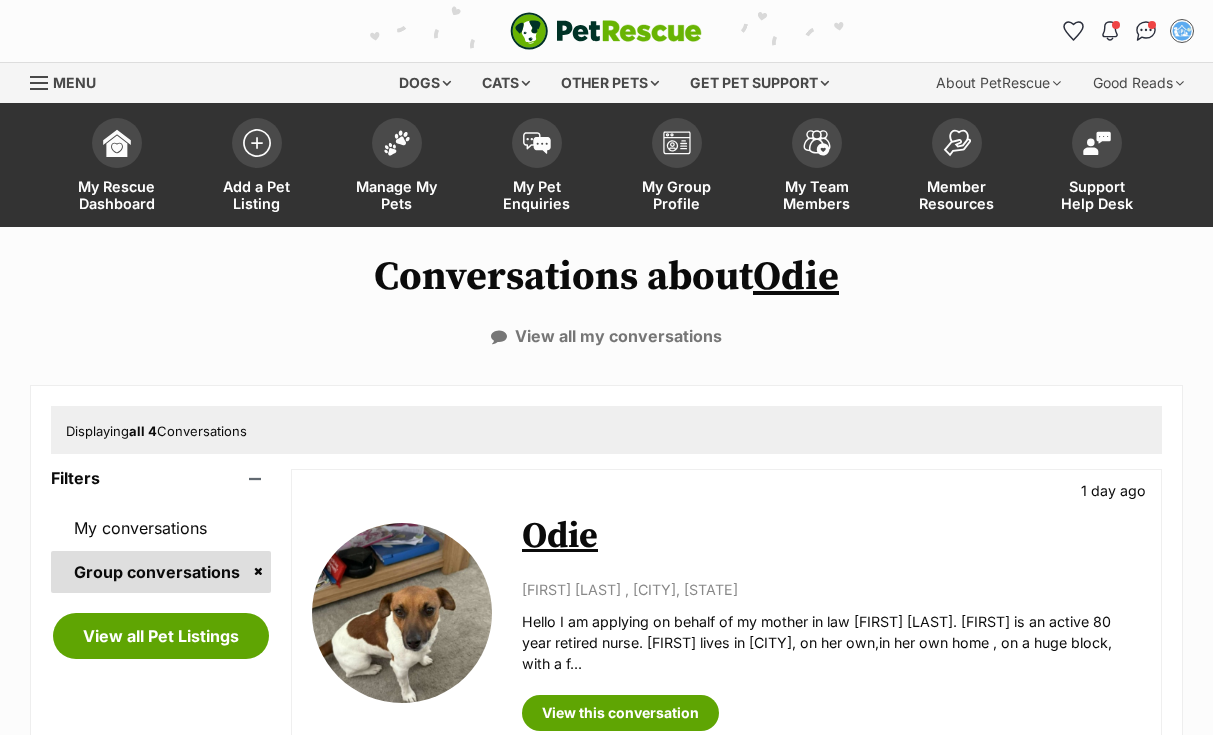scroll, scrollTop: 0, scrollLeft: 0, axis: both 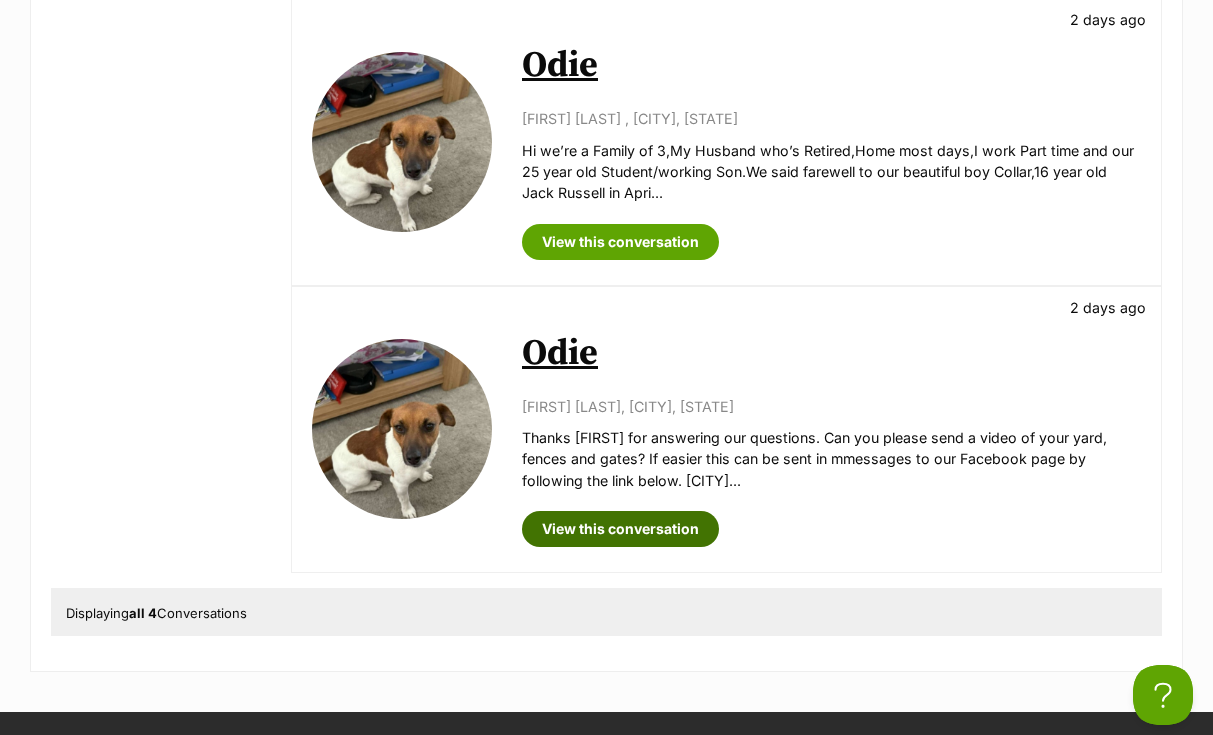 click on "View this conversation" at bounding box center (620, 529) 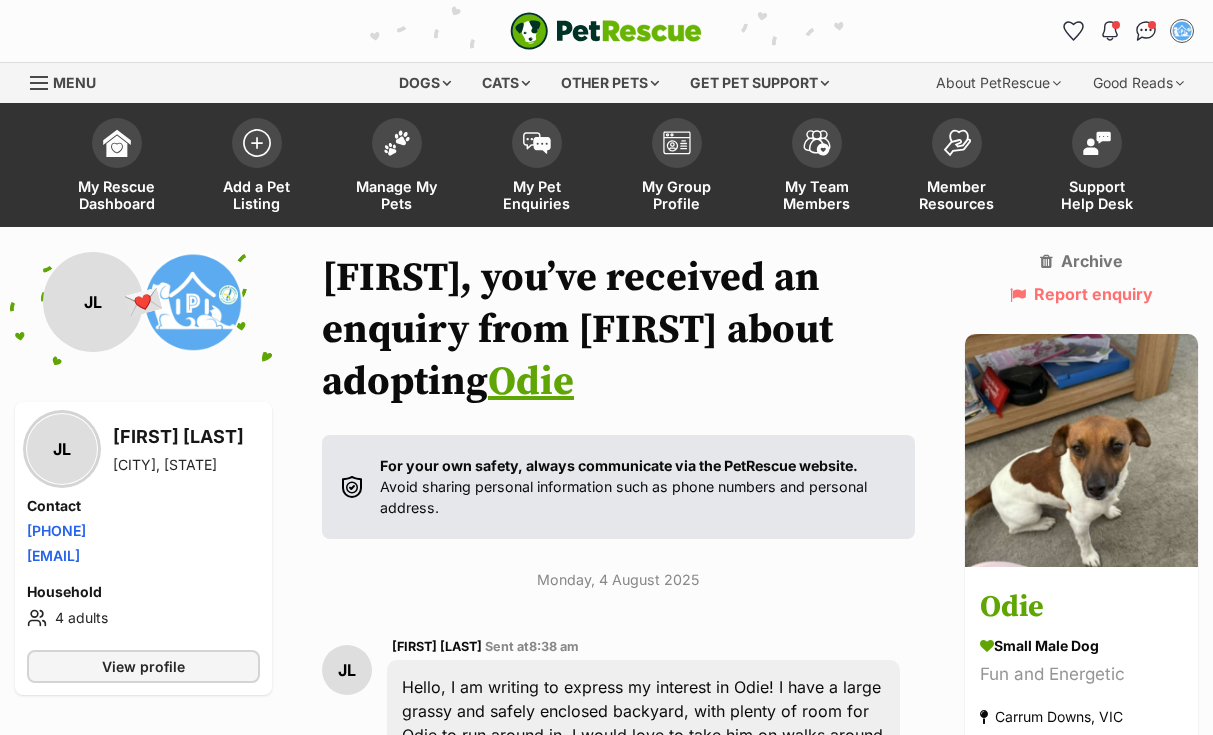 scroll, scrollTop: 0, scrollLeft: 0, axis: both 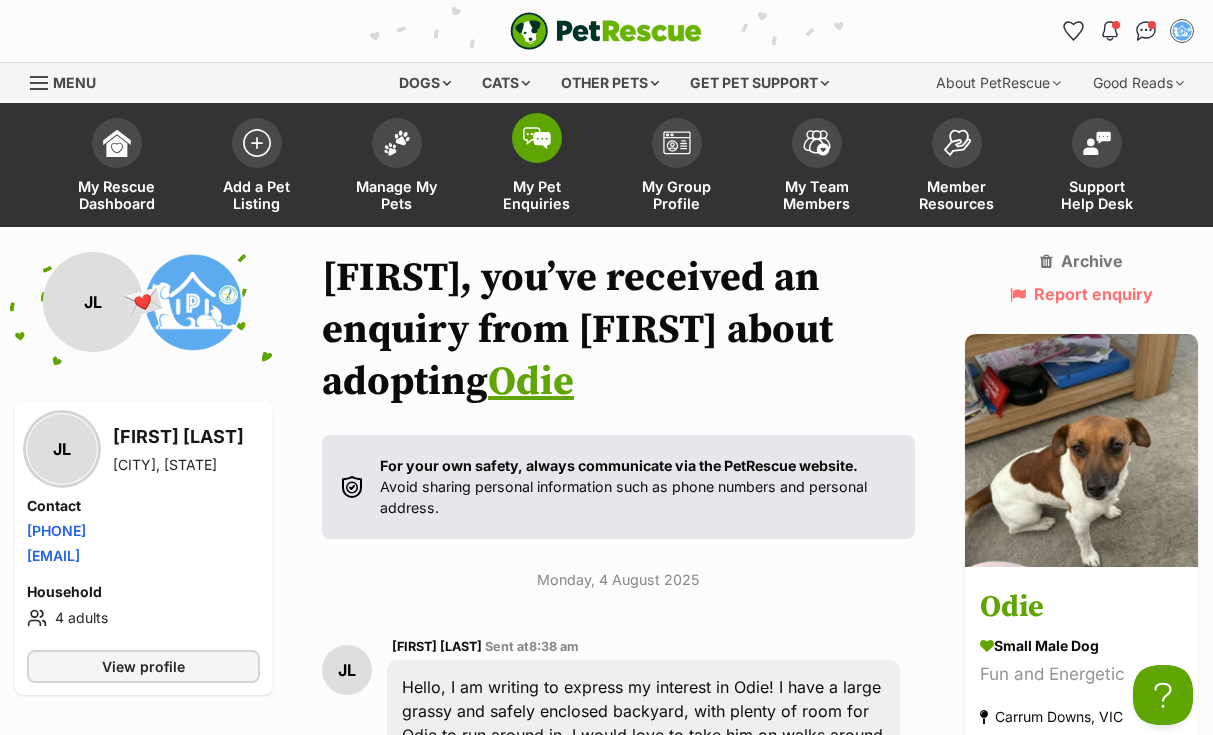 click at bounding box center [537, 138] 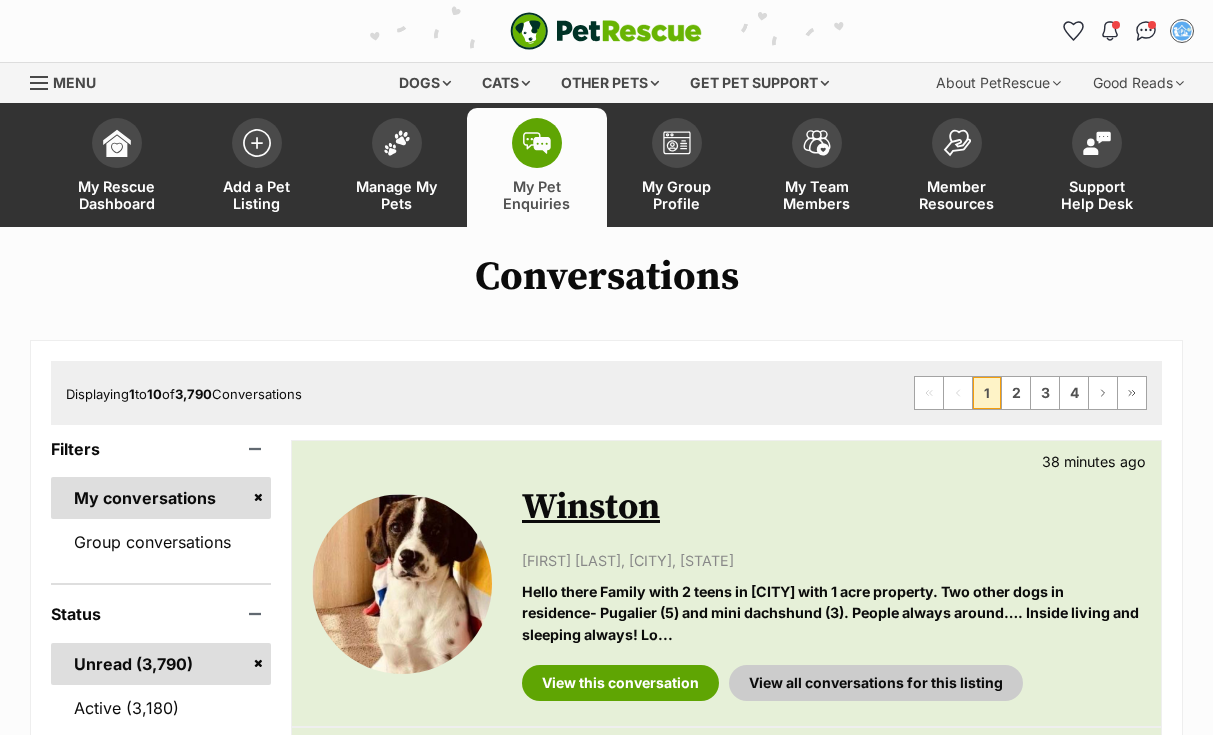 scroll, scrollTop: 0, scrollLeft: 0, axis: both 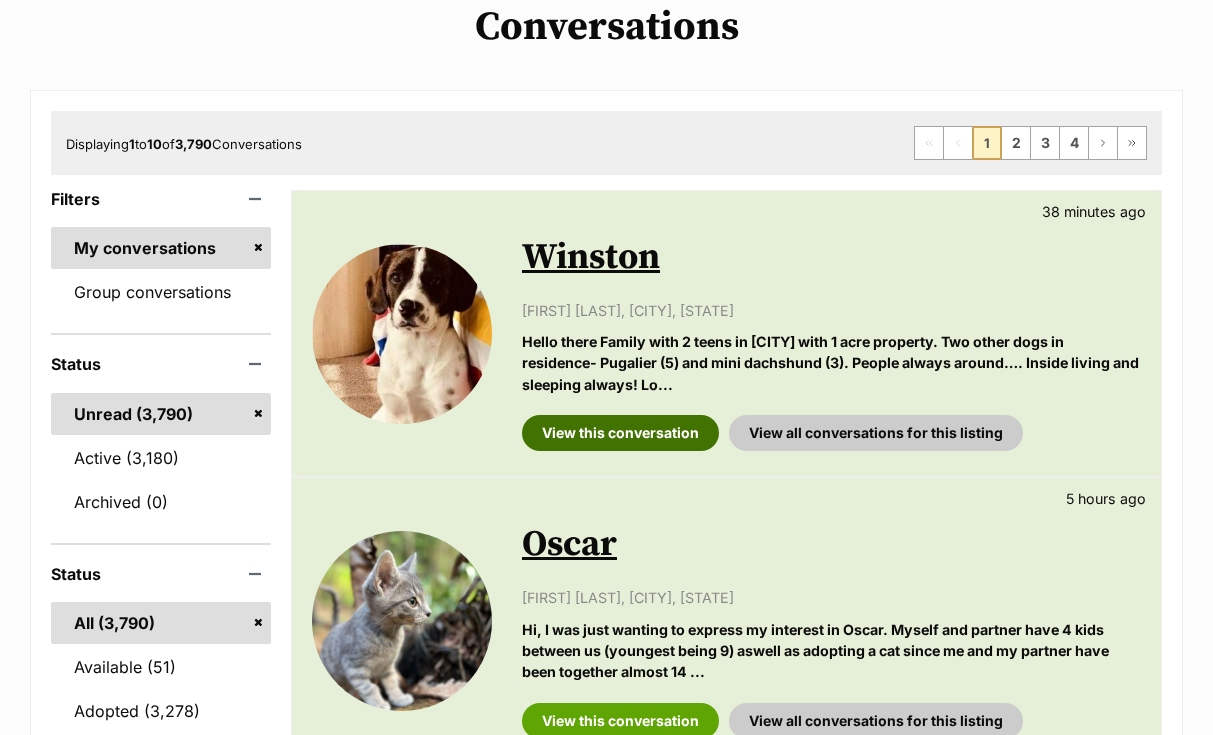 click on "View this conversation" at bounding box center [620, 433] 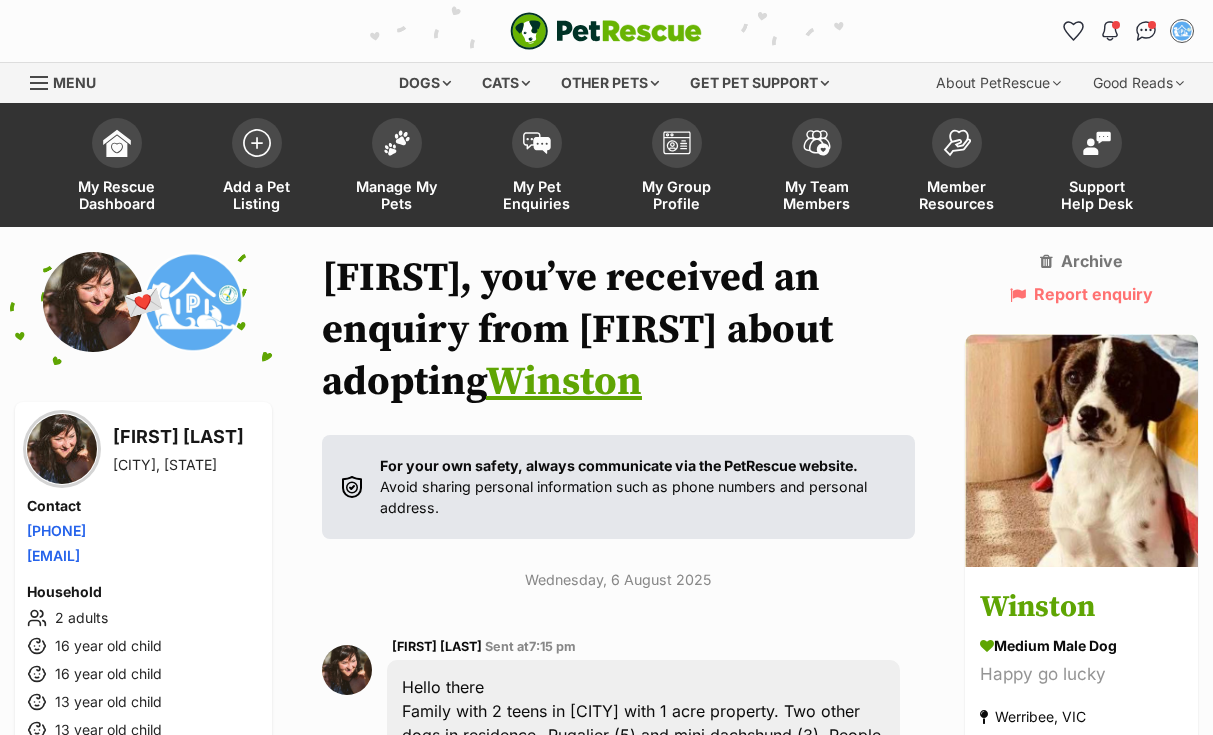 scroll, scrollTop: 0, scrollLeft: 0, axis: both 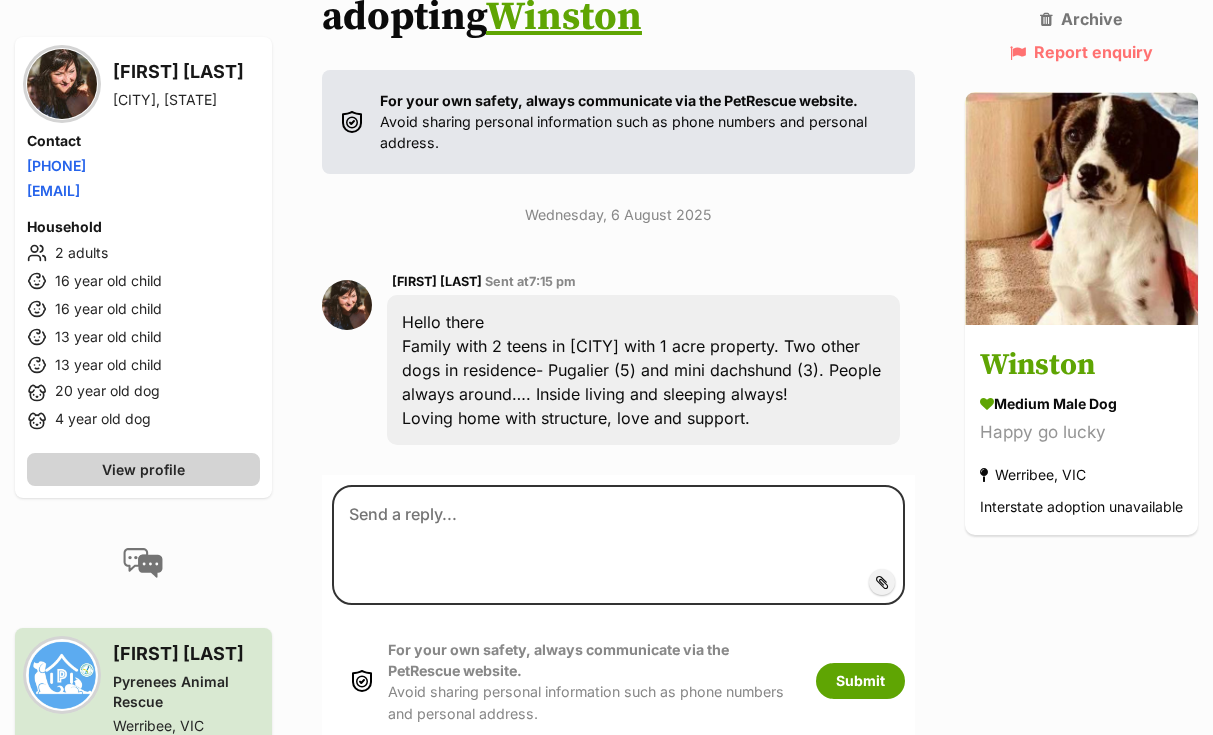 click on "View profile" at bounding box center [143, 469] 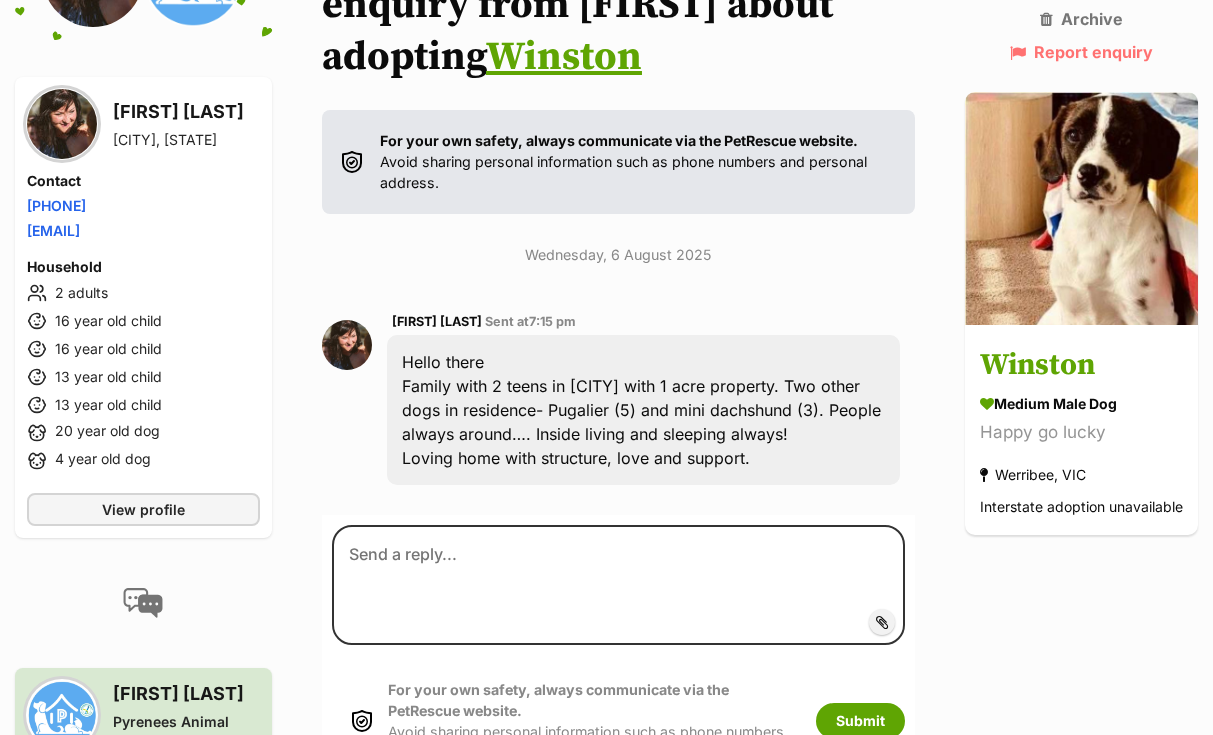 scroll, scrollTop: 321, scrollLeft: 0, axis: vertical 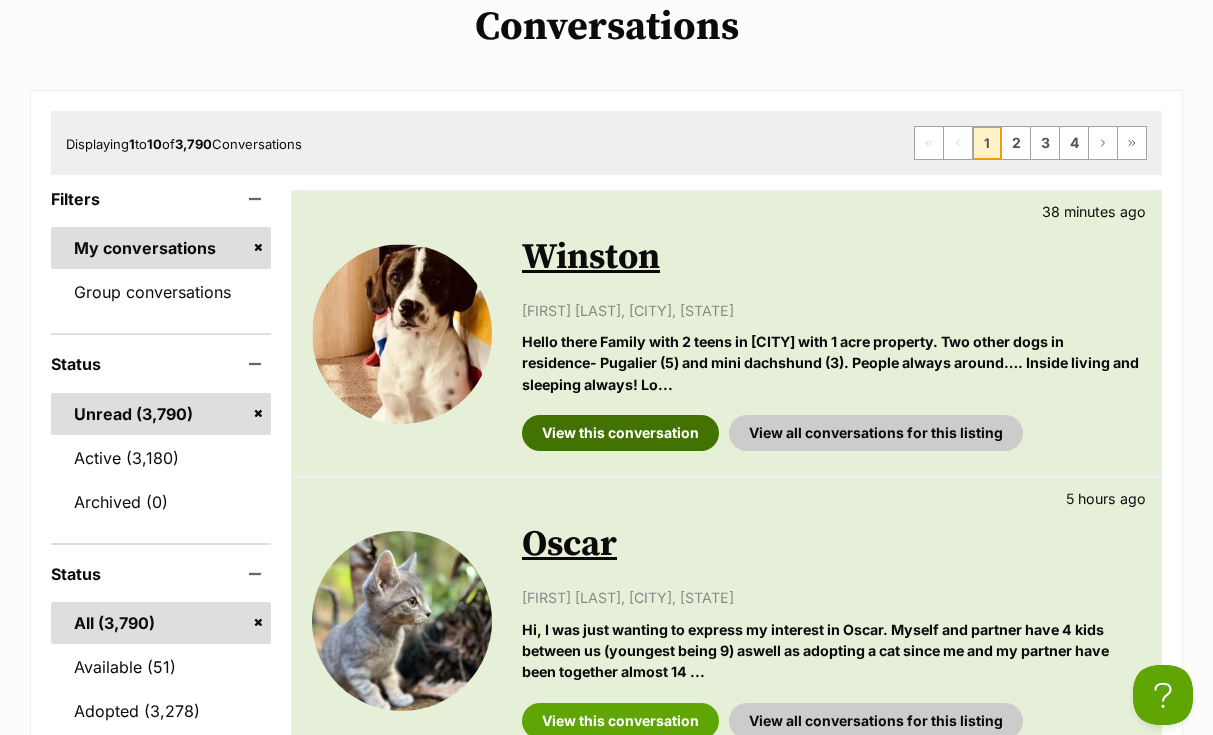 click on "View this conversation" at bounding box center [620, 433] 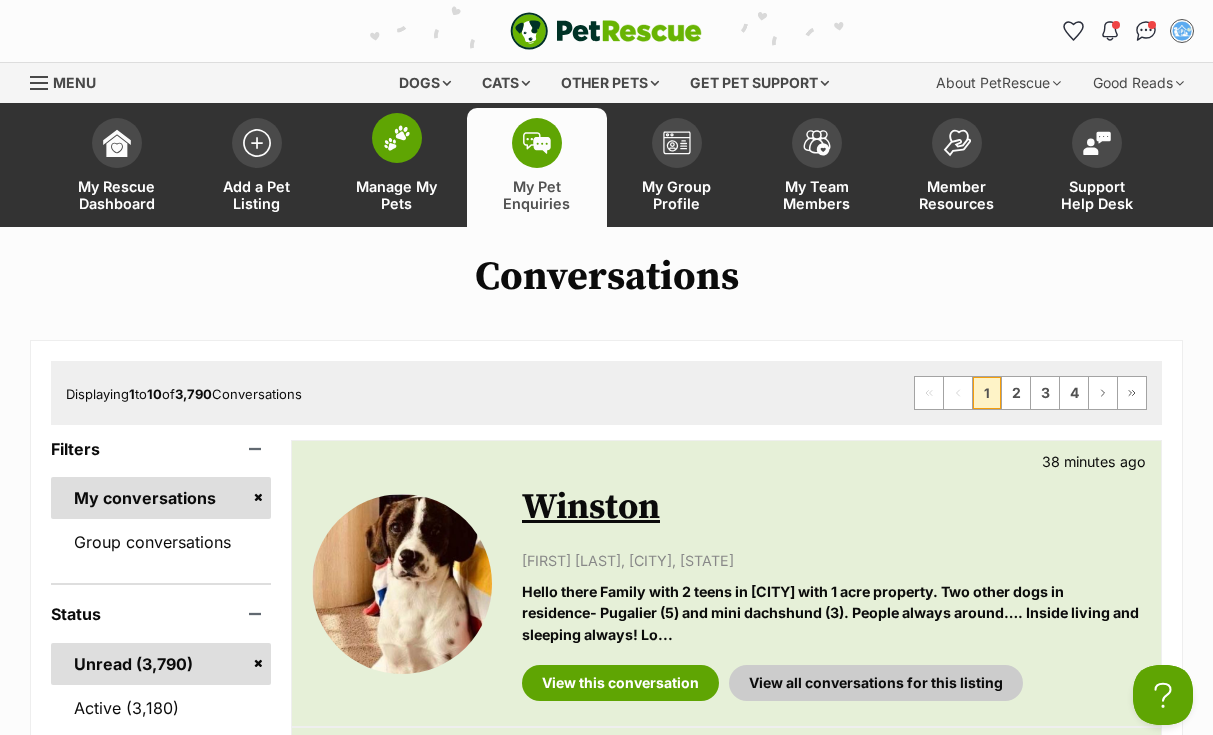 scroll, scrollTop: 0, scrollLeft: 0, axis: both 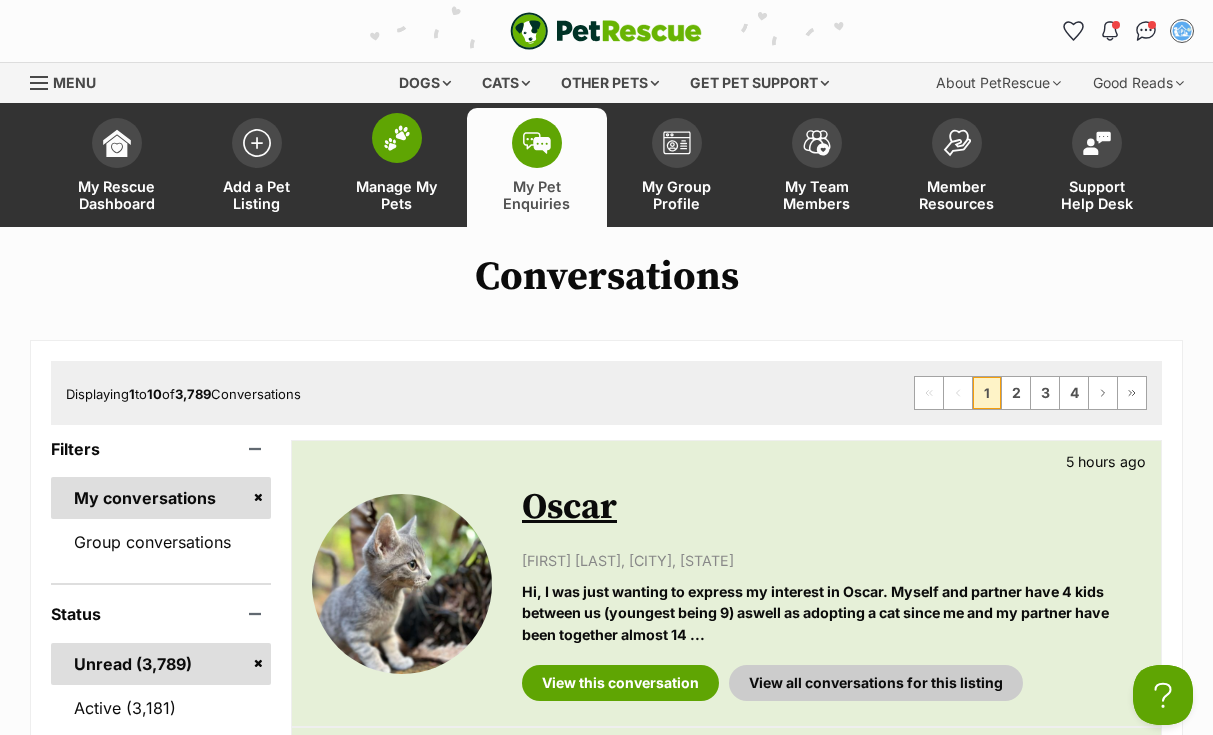 click at bounding box center [397, 138] 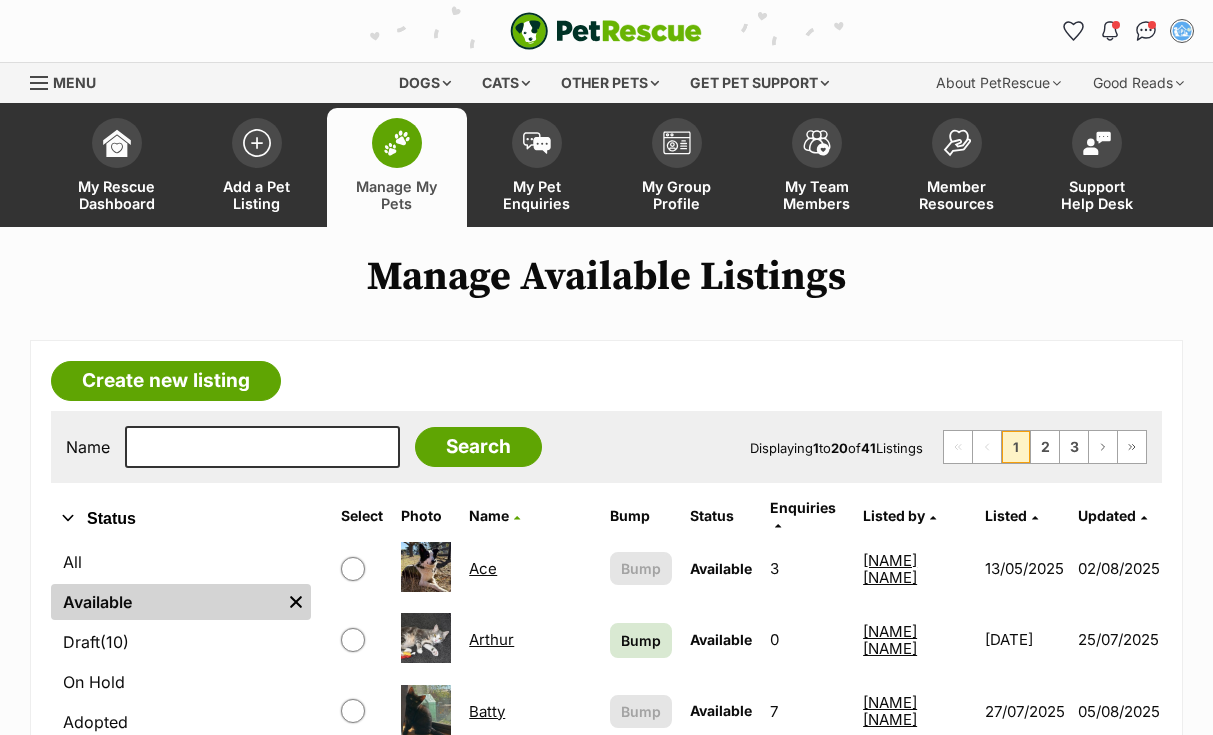 scroll, scrollTop: 0, scrollLeft: 0, axis: both 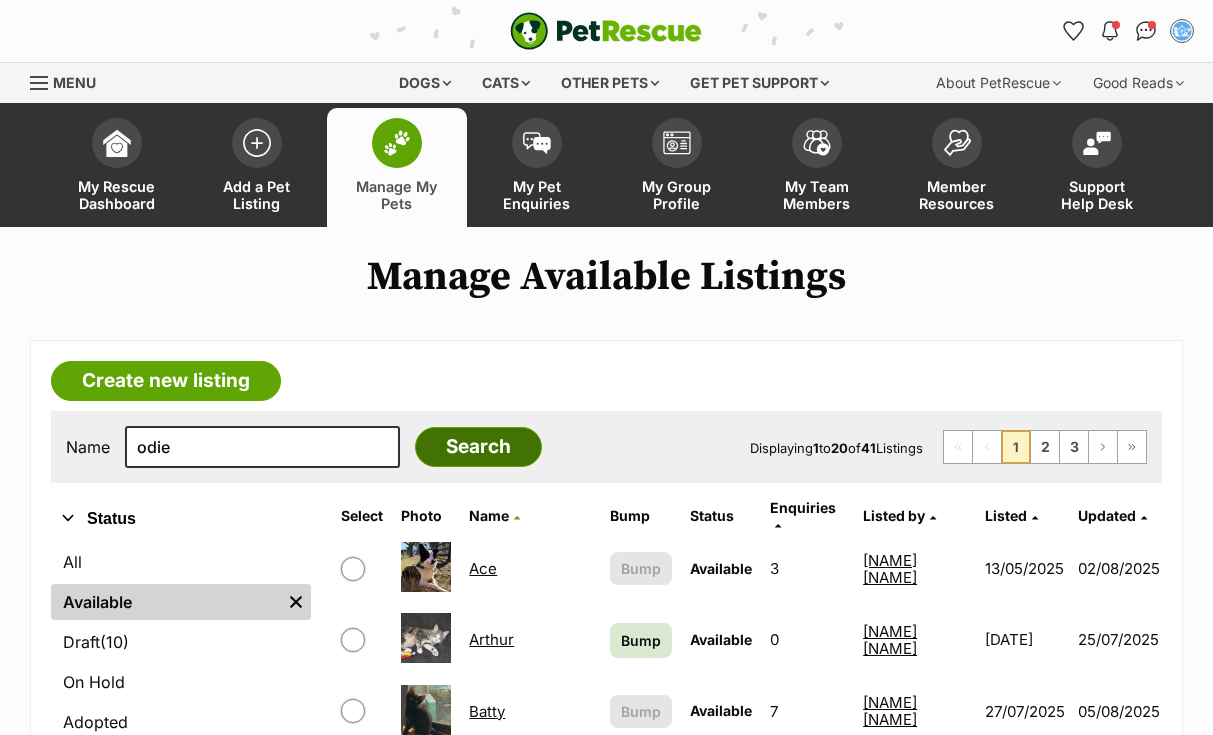 type on "odie" 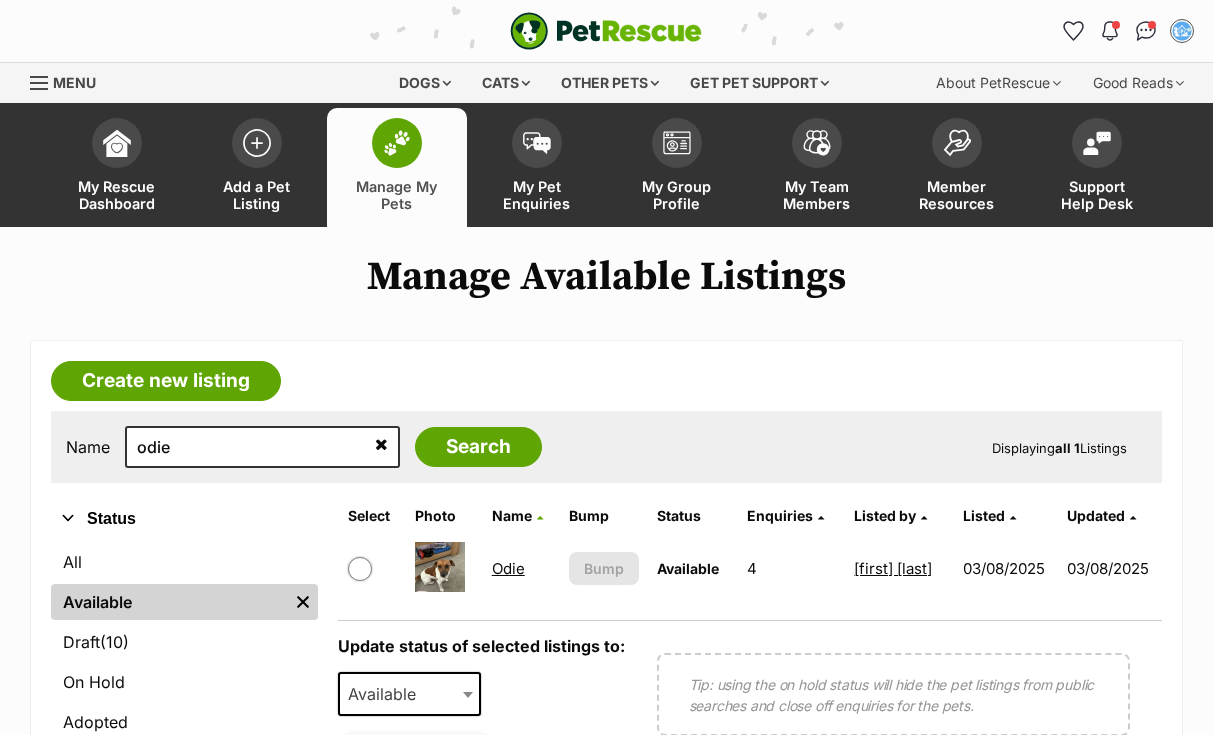 scroll, scrollTop: 0, scrollLeft: 0, axis: both 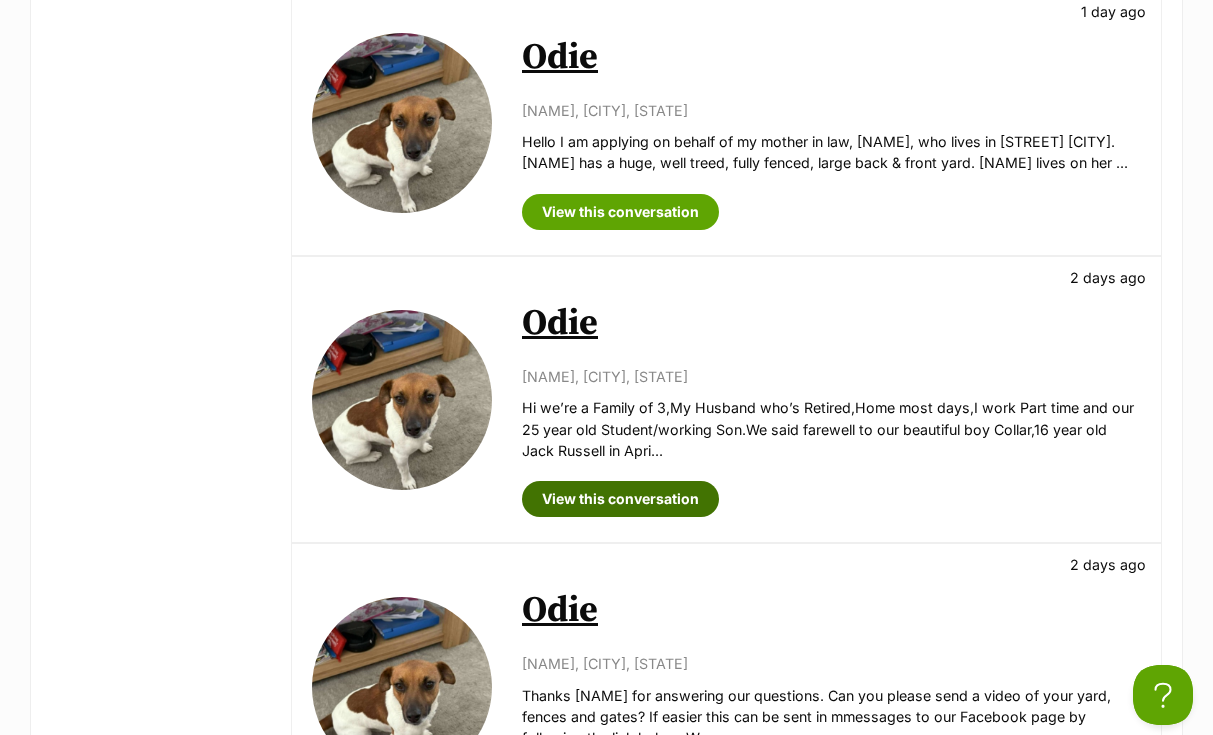 click on "View this conversation" at bounding box center (620, 499) 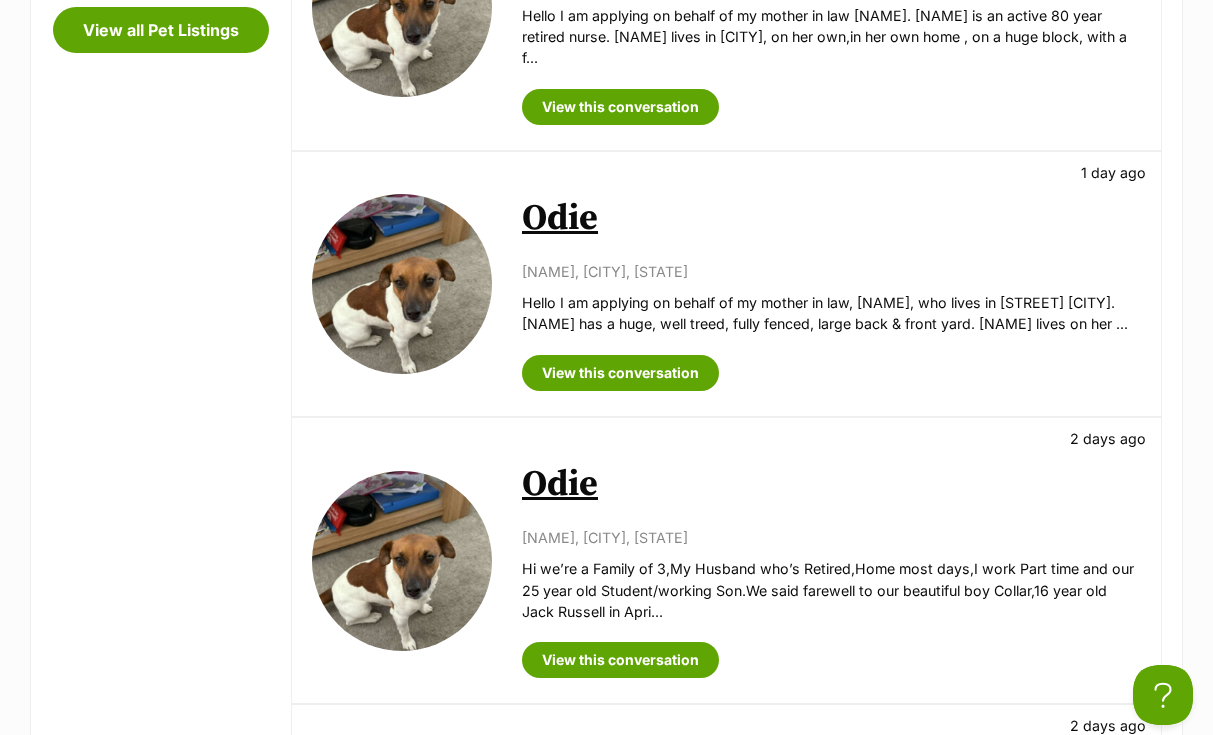 scroll, scrollTop: 591, scrollLeft: 0, axis: vertical 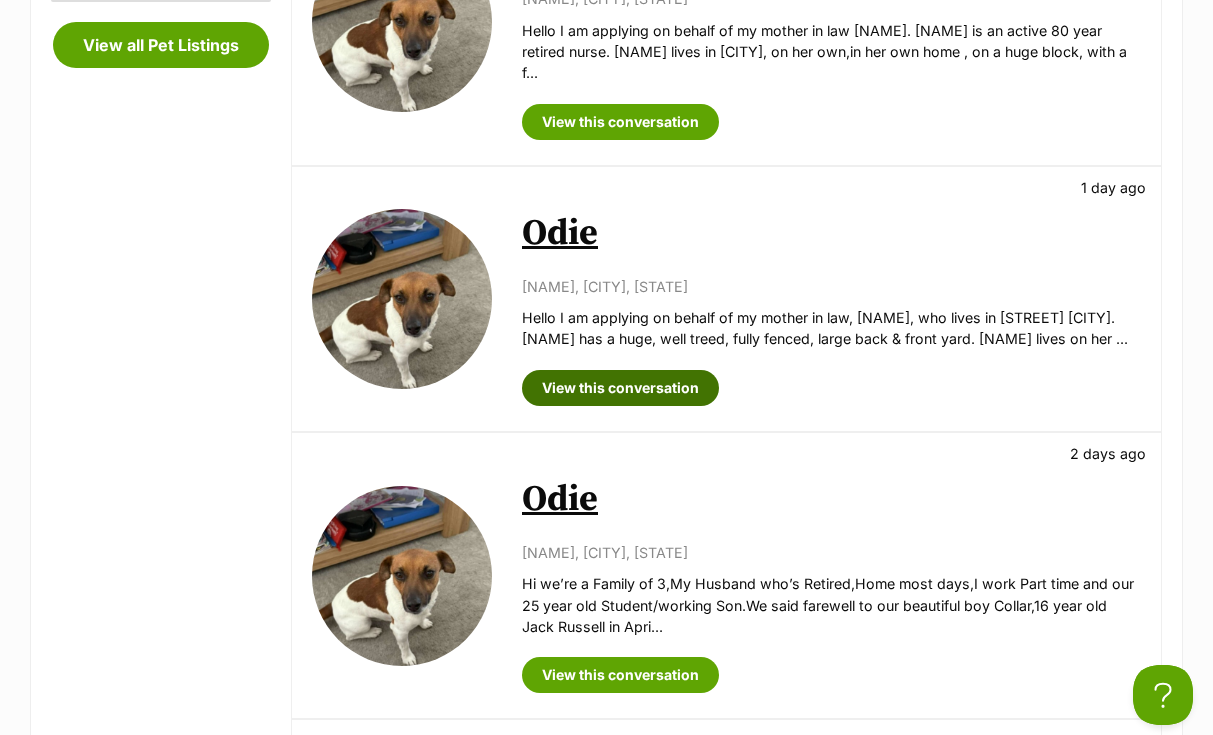 click on "View this conversation" at bounding box center [620, 388] 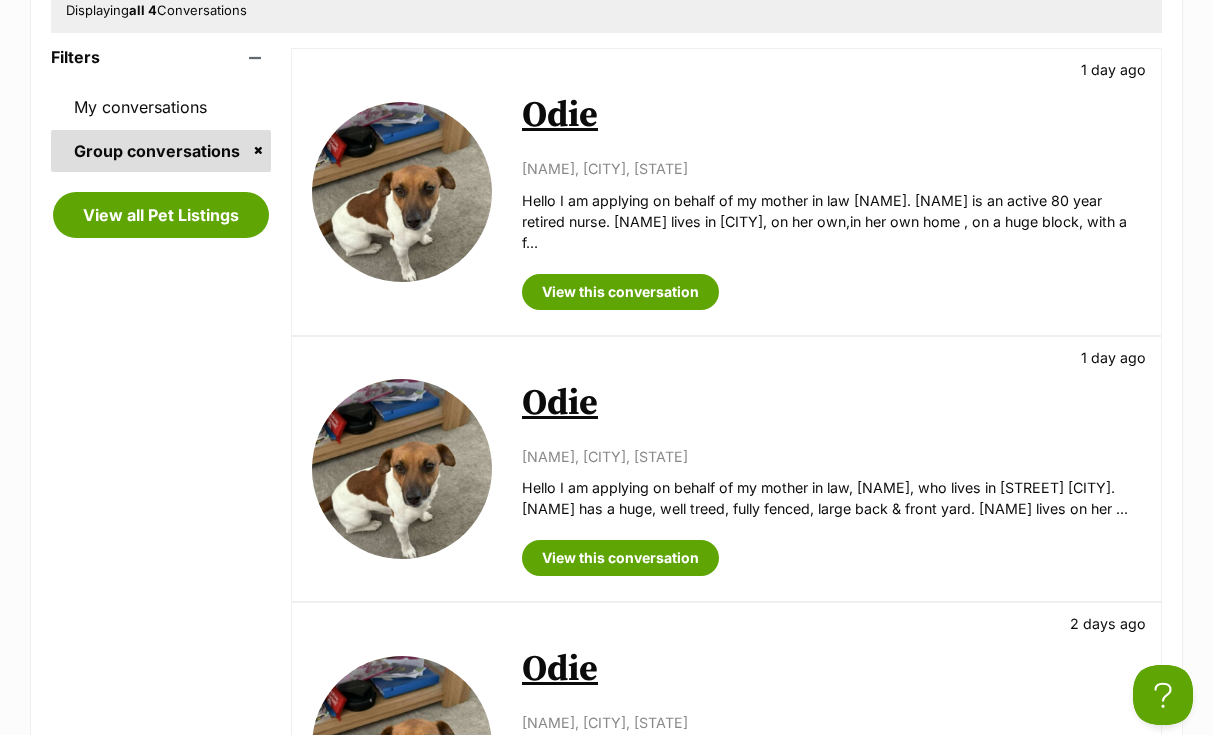 scroll, scrollTop: 389, scrollLeft: 0, axis: vertical 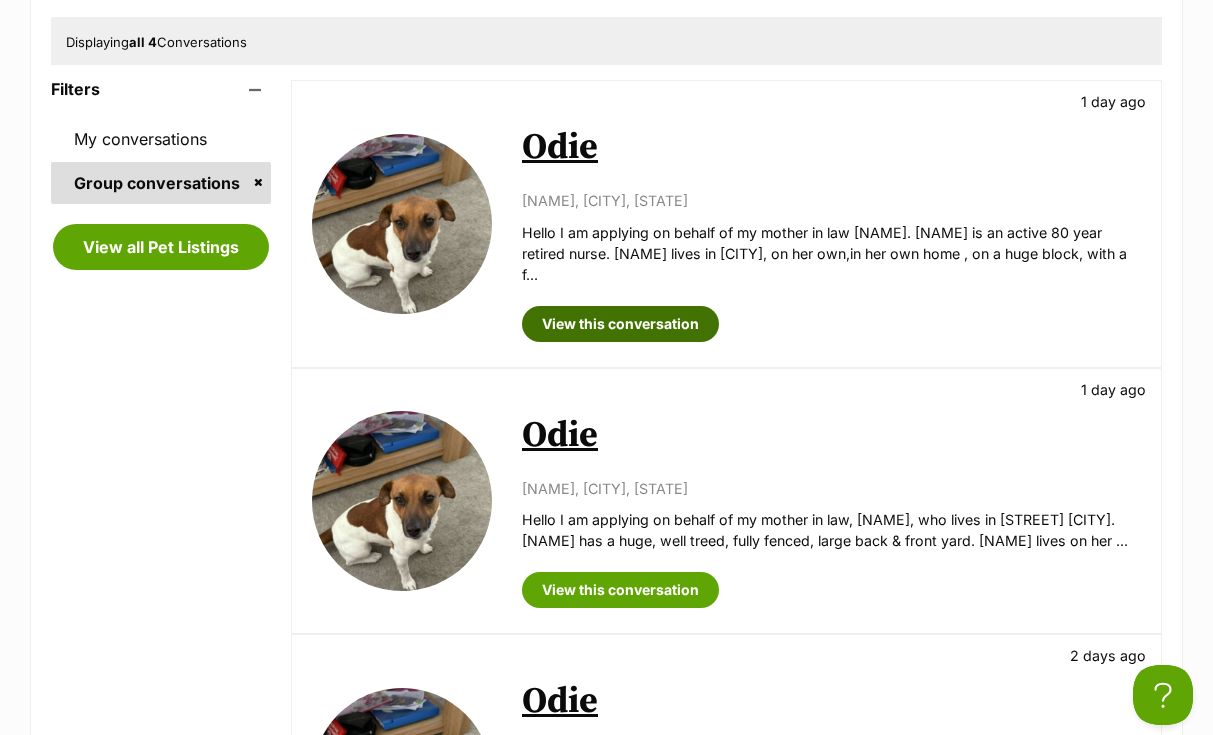 click on "View this conversation" at bounding box center (620, 324) 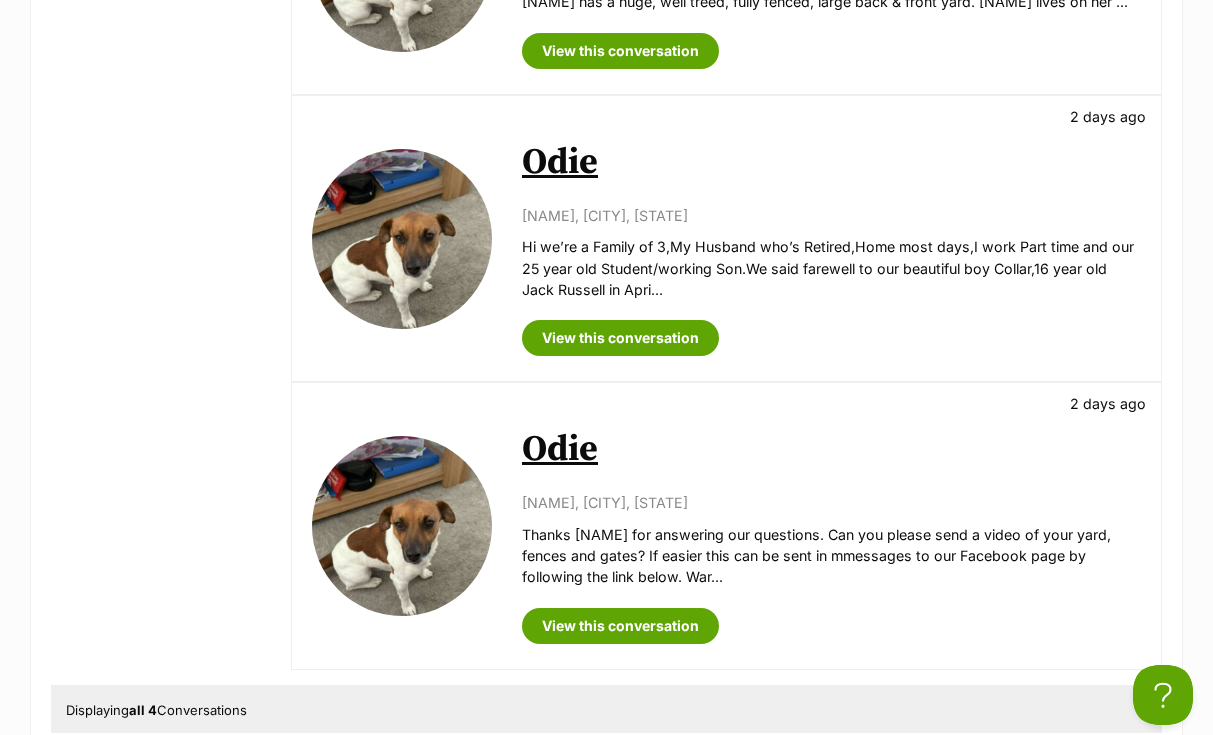 scroll, scrollTop: 929, scrollLeft: 0, axis: vertical 